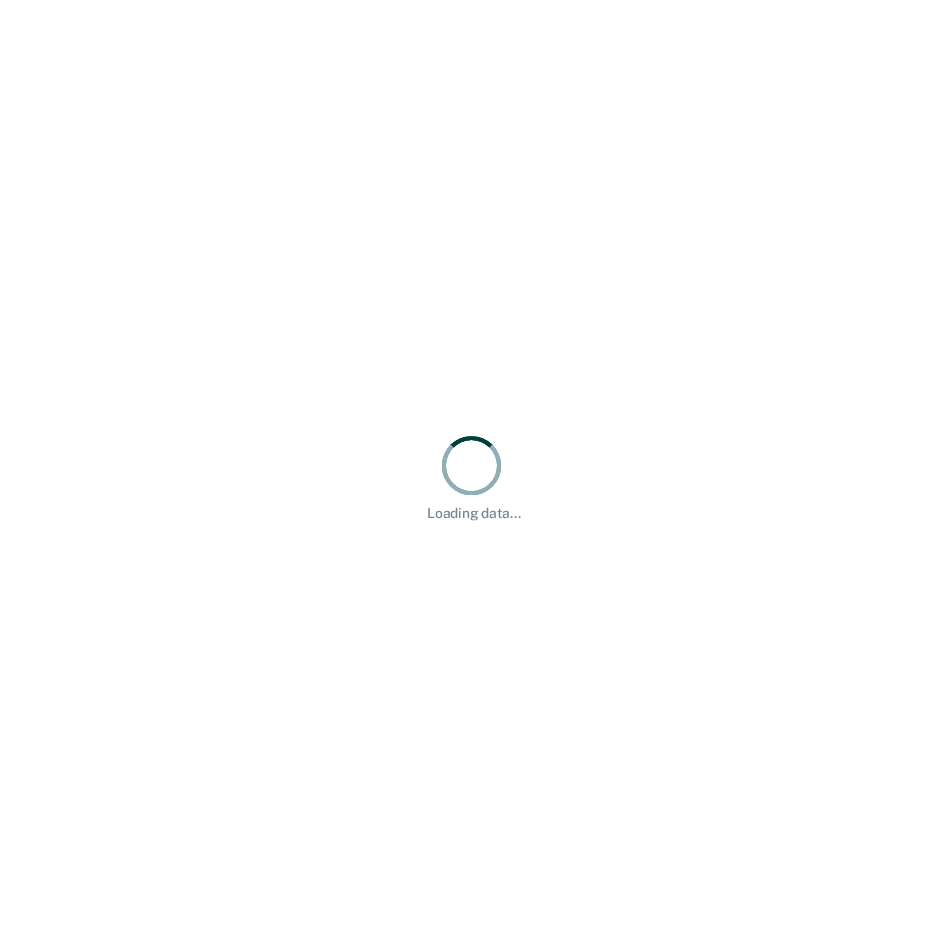 scroll, scrollTop: 0, scrollLeft: 0, axis: both 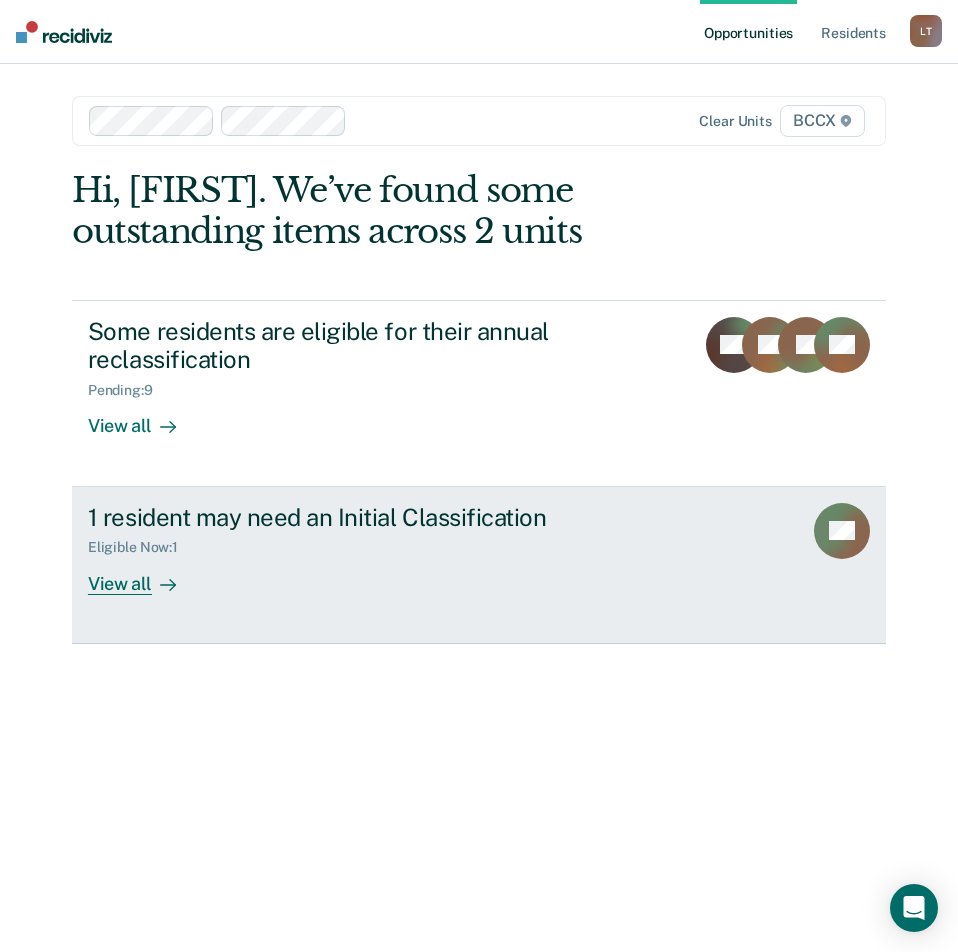 click on "1  resident may need an Initial Classification" at bounding box center (437, 517) 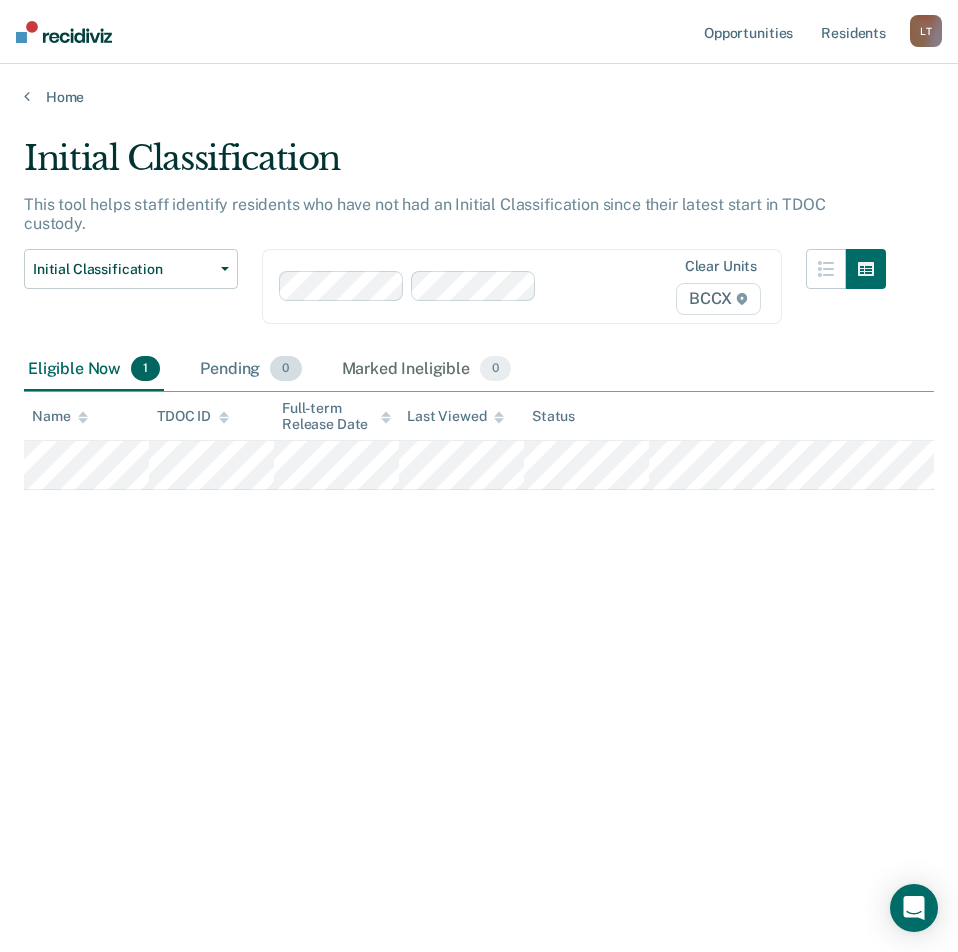 click on "0" at bounding box center (285, 369) 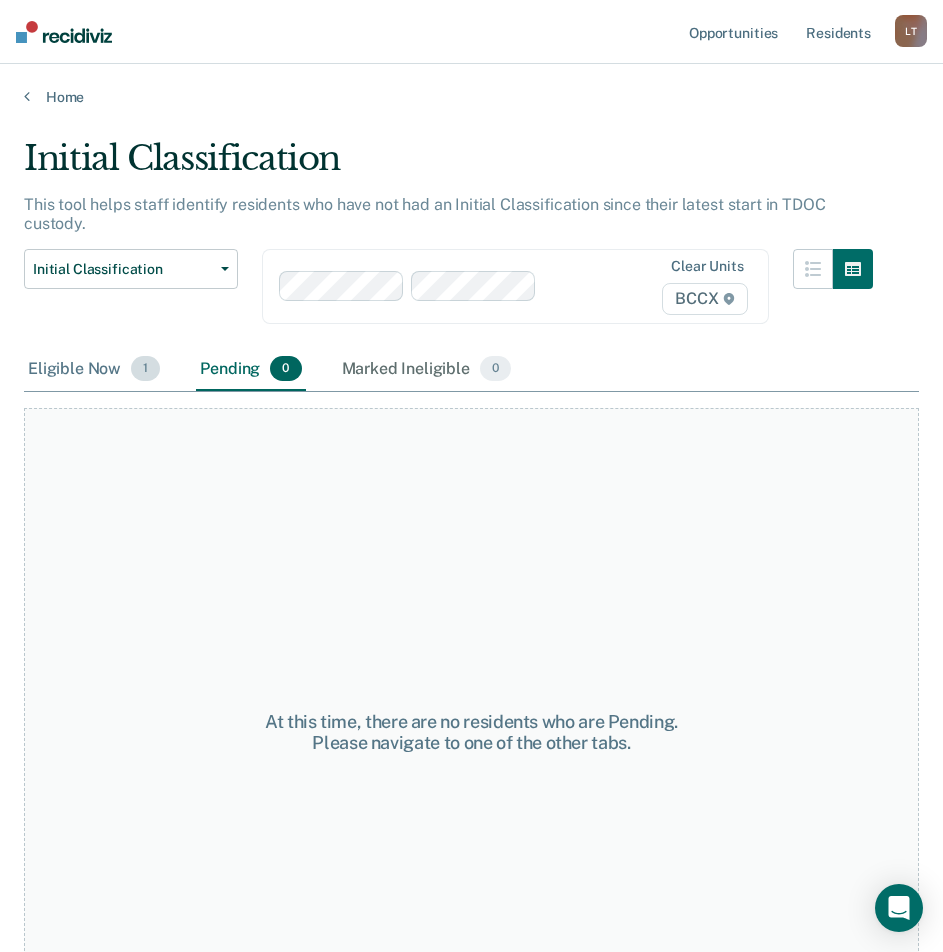 drag, startPoint x: 69, startPoint y: 344, endPoint x: 82, endPoint y: 349, distance: 13.928389 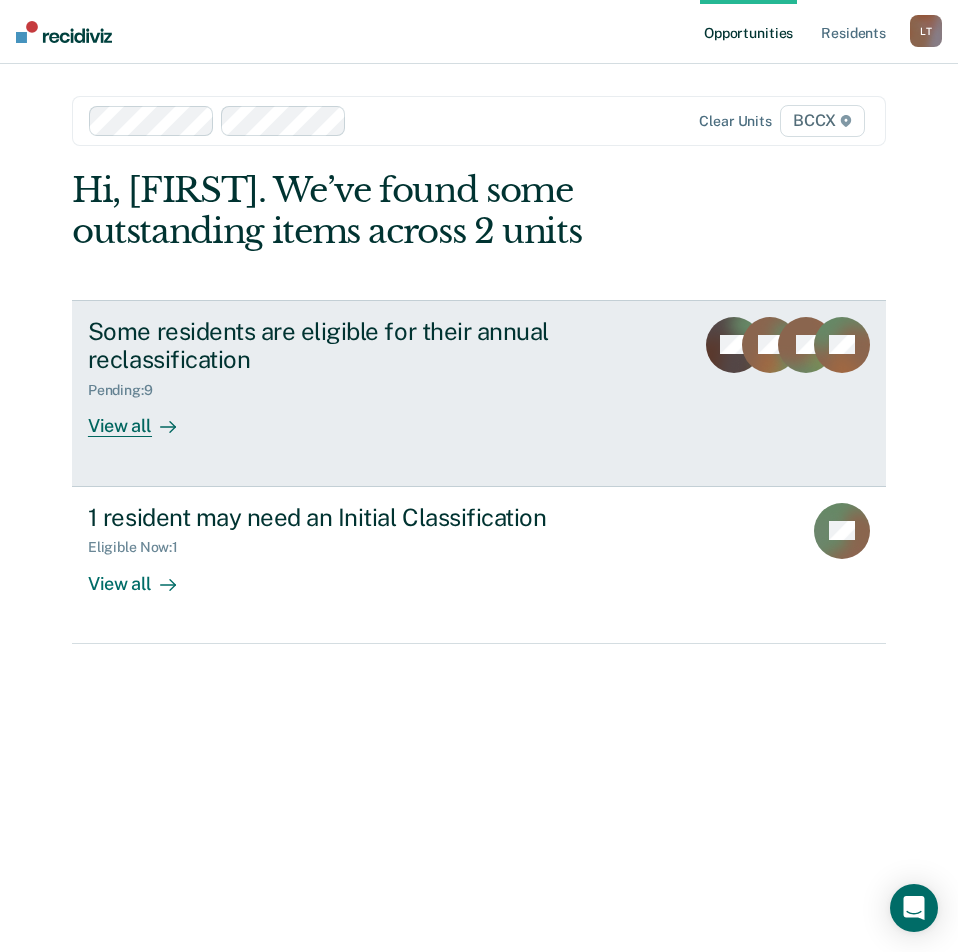 click on "Some residents are eligible for their annual reclassification" at bounding box center [383, 346] 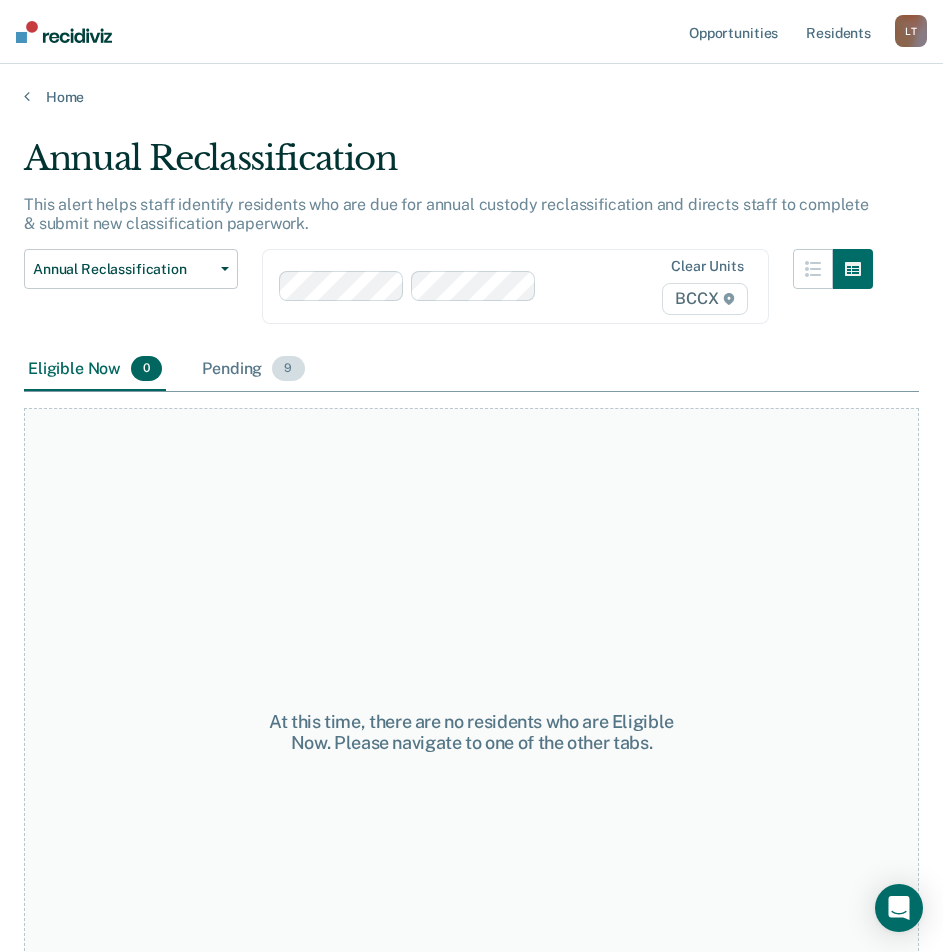 click on "9" at bounding box center (288, 369) 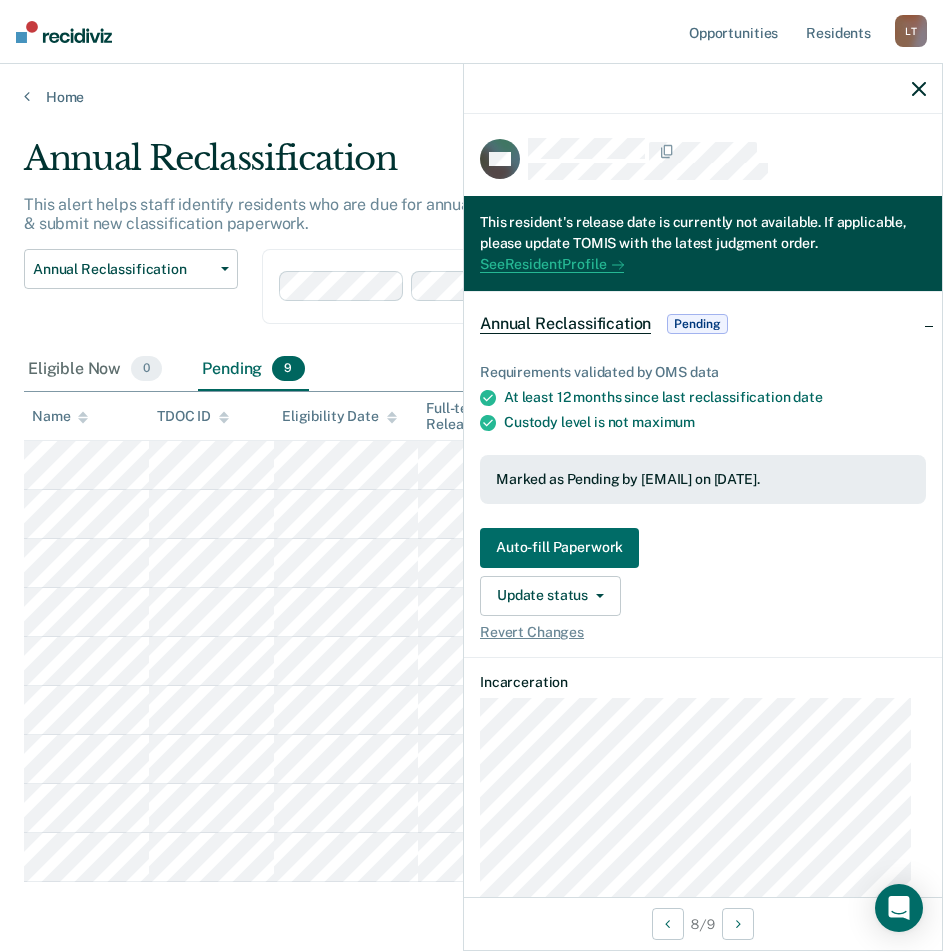 click on "See  Resident  Profile" at bounding box center [552, 264] 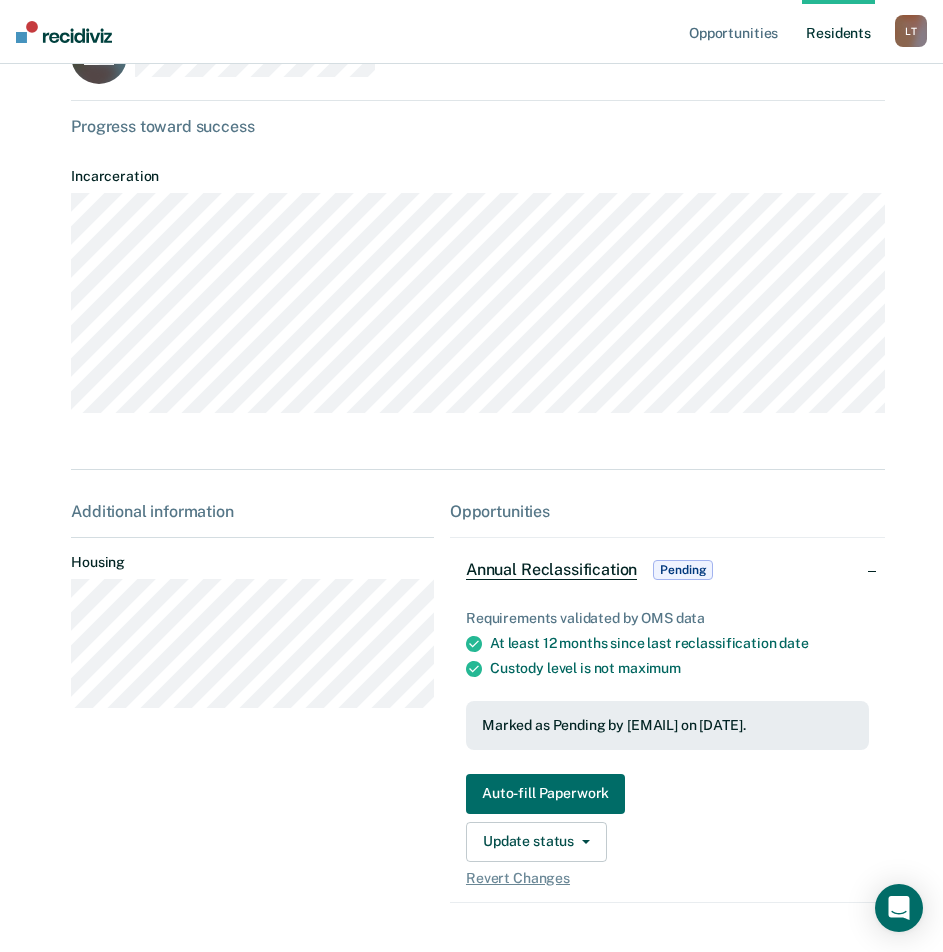 scroll, scrollTop: 190, scrollLeft: 0, axis: vertical 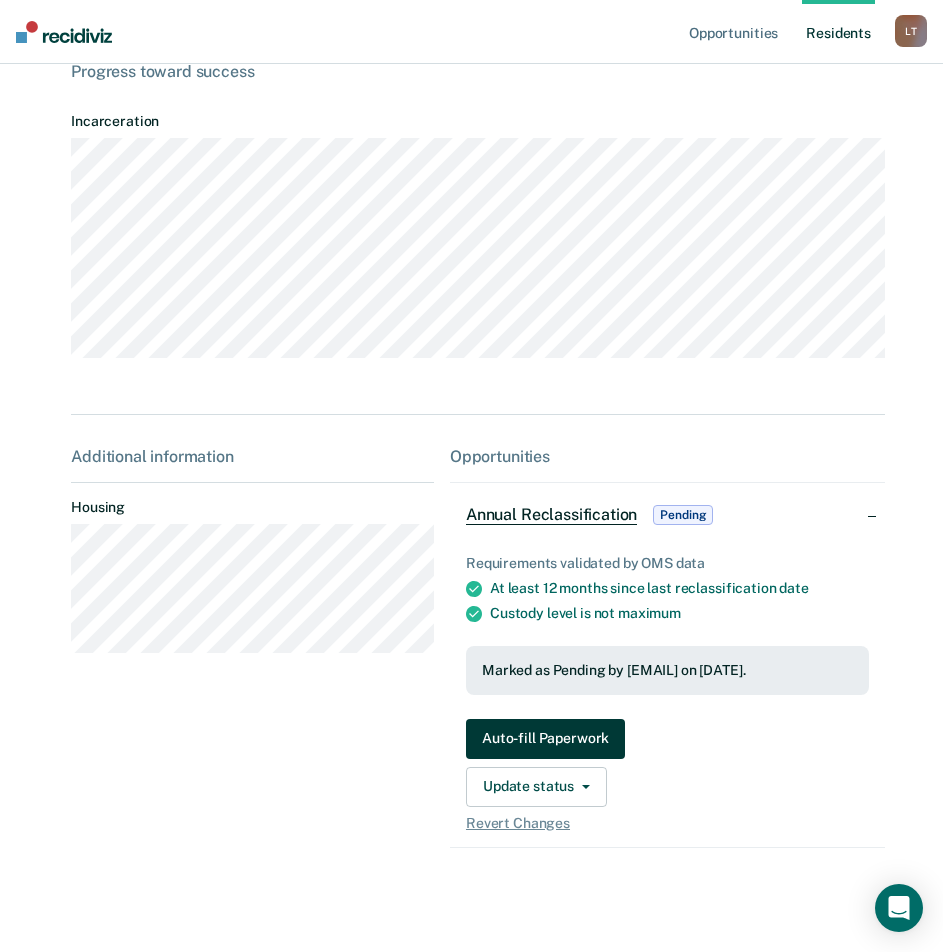 click on "Auto-fill Paperwork" at bounding box center (545, 739) 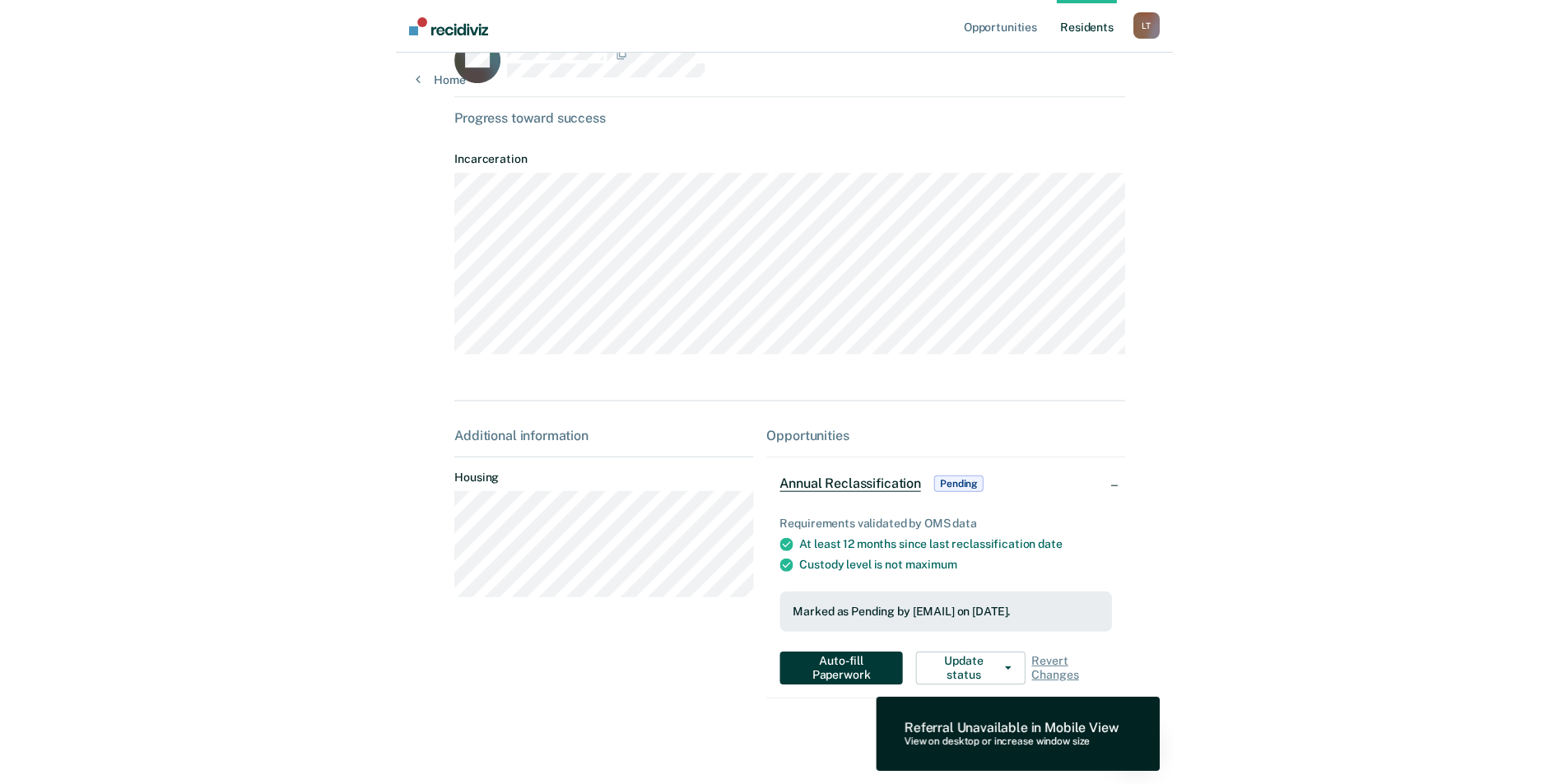 scroll, scrollTop: 0, scrollLeft: 0, axis: both 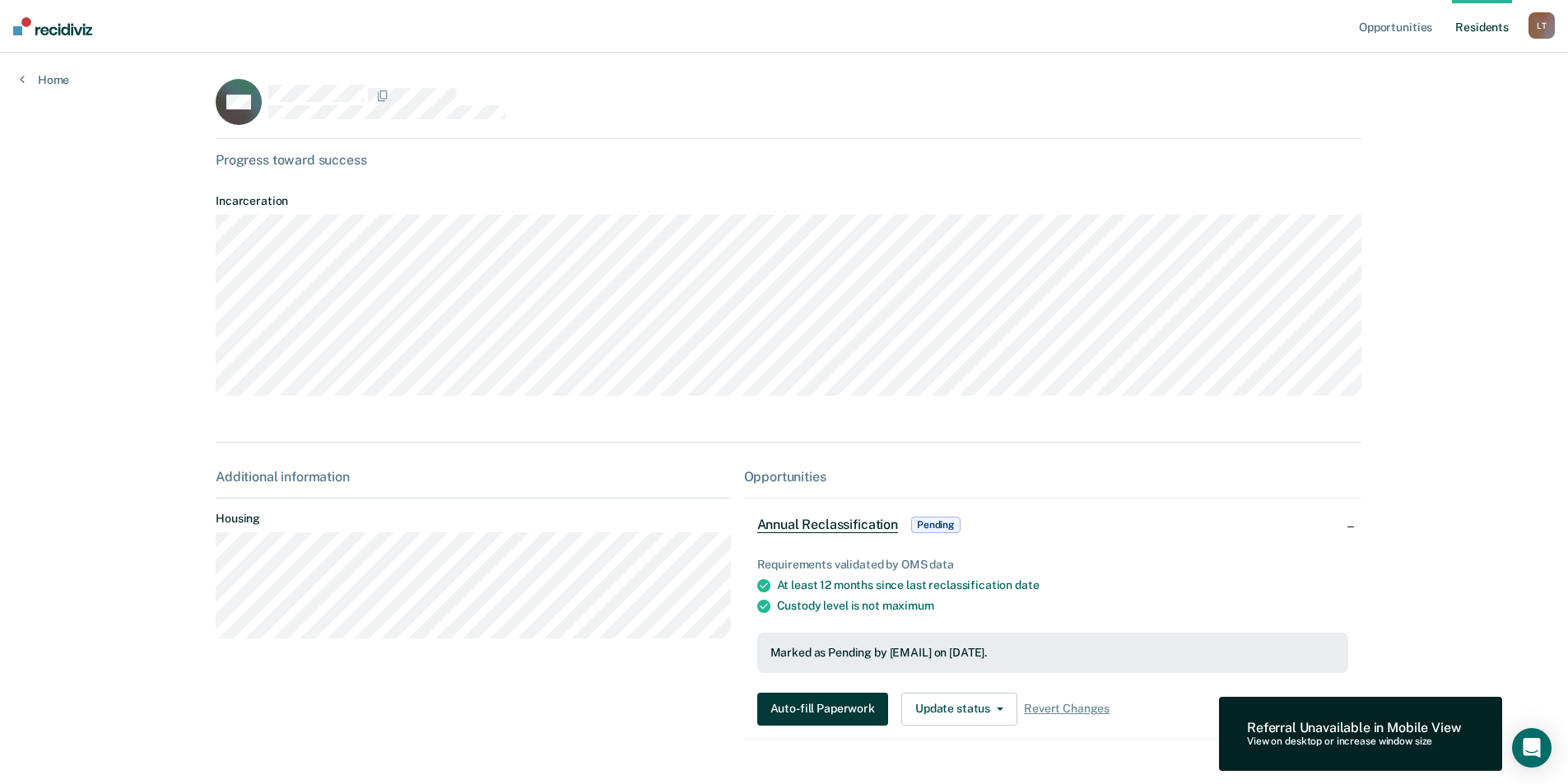 click on "Auto-fill Paperwork" at bounding box center (822, 709) 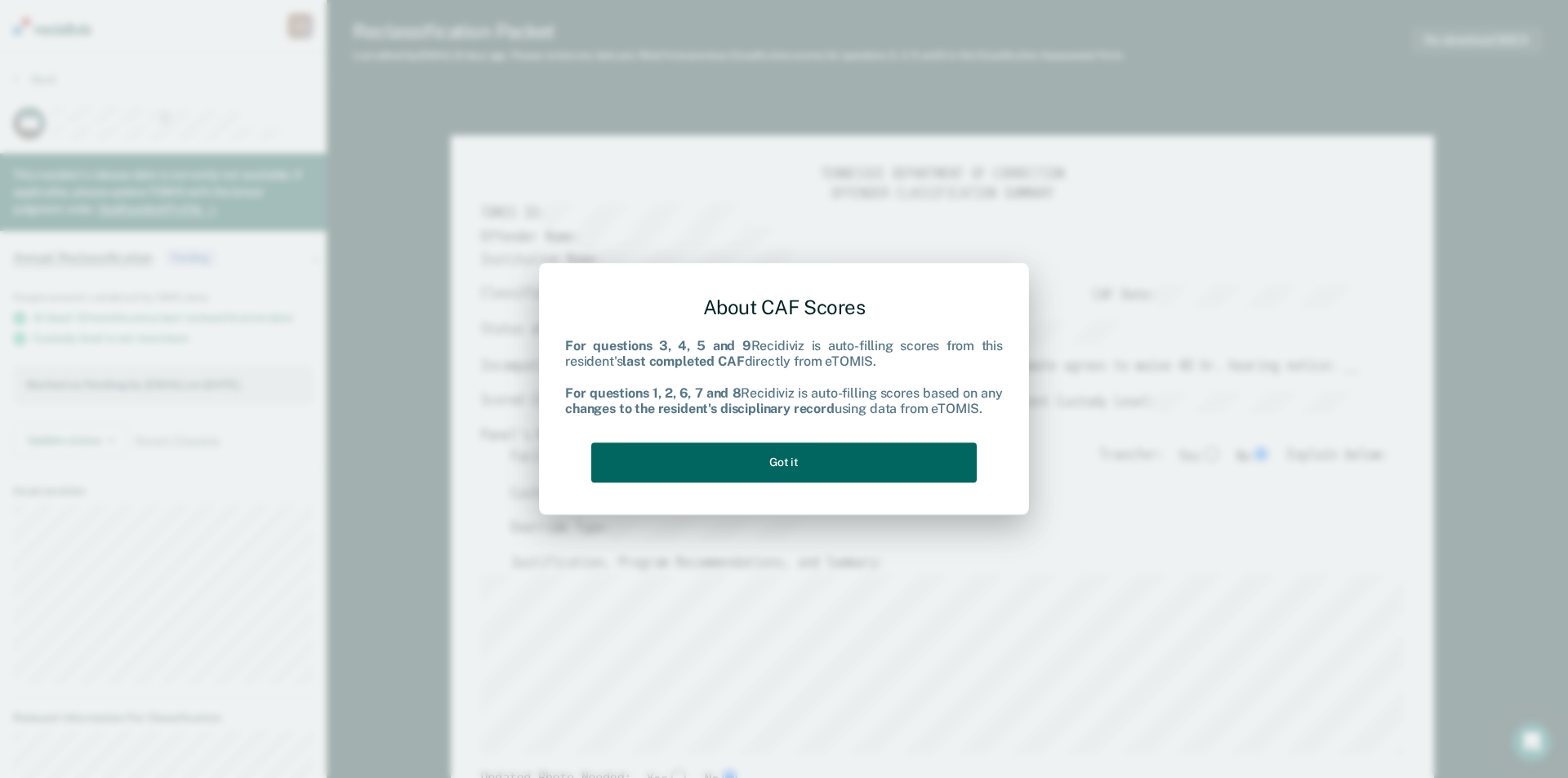 drag, startPoint x: 840, startPoint y: 473, endPoint x: 850, endPoint y: 479, distance: 11.661904 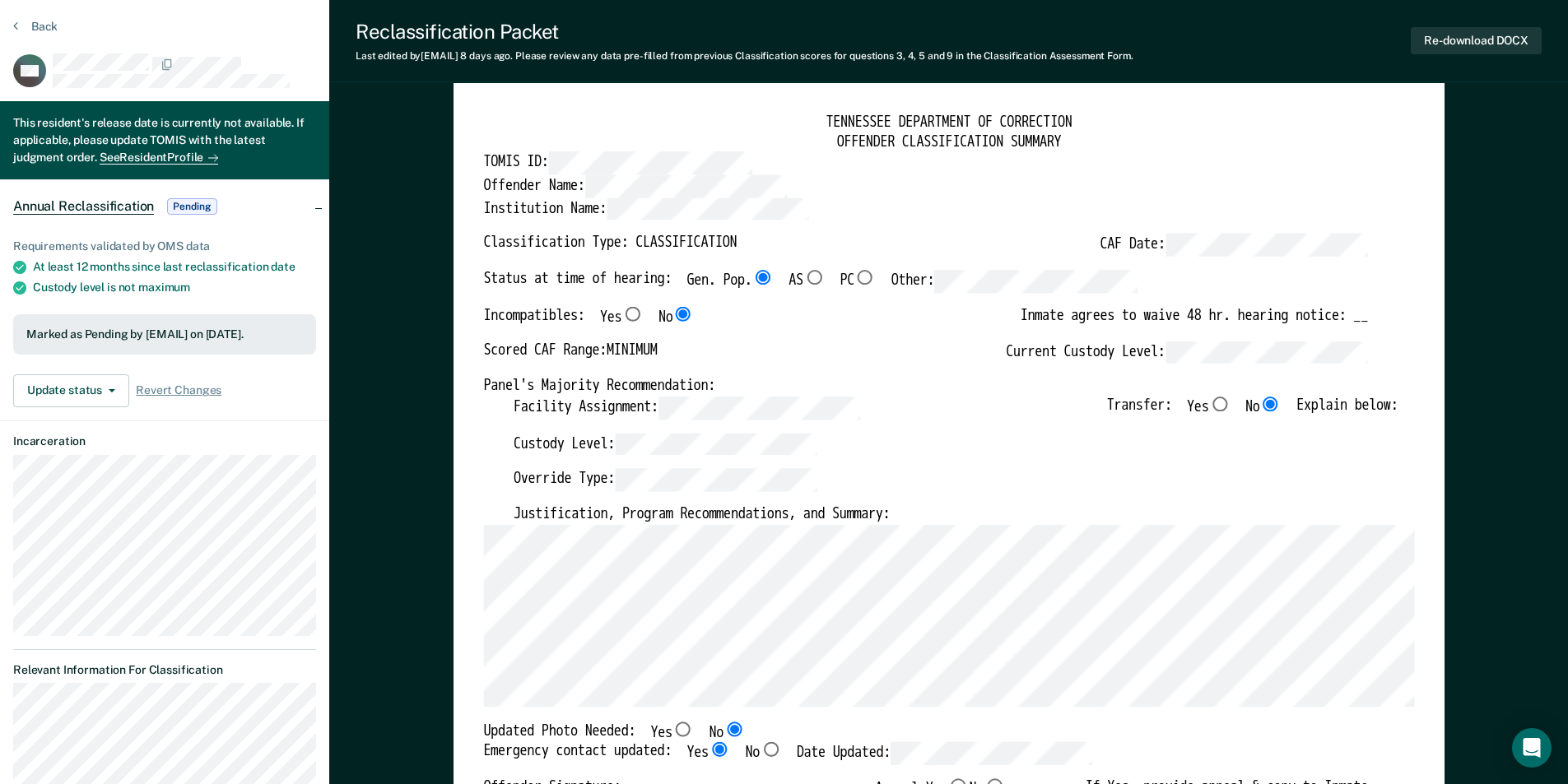 scroll, scrollTop: 82, scrollLeft: 0, axis: vertical 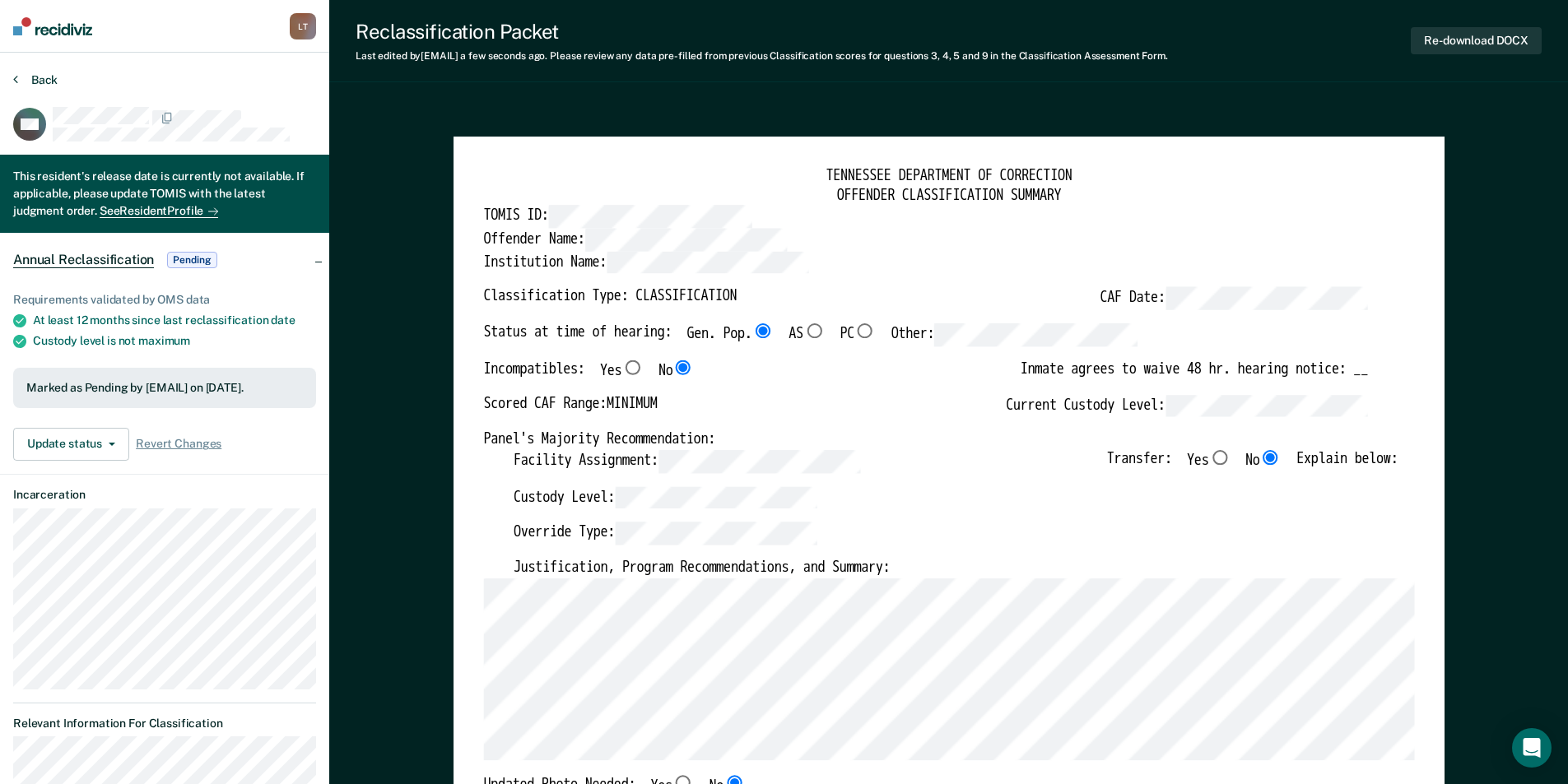 click on "Back" at bounding box center (35, 80) 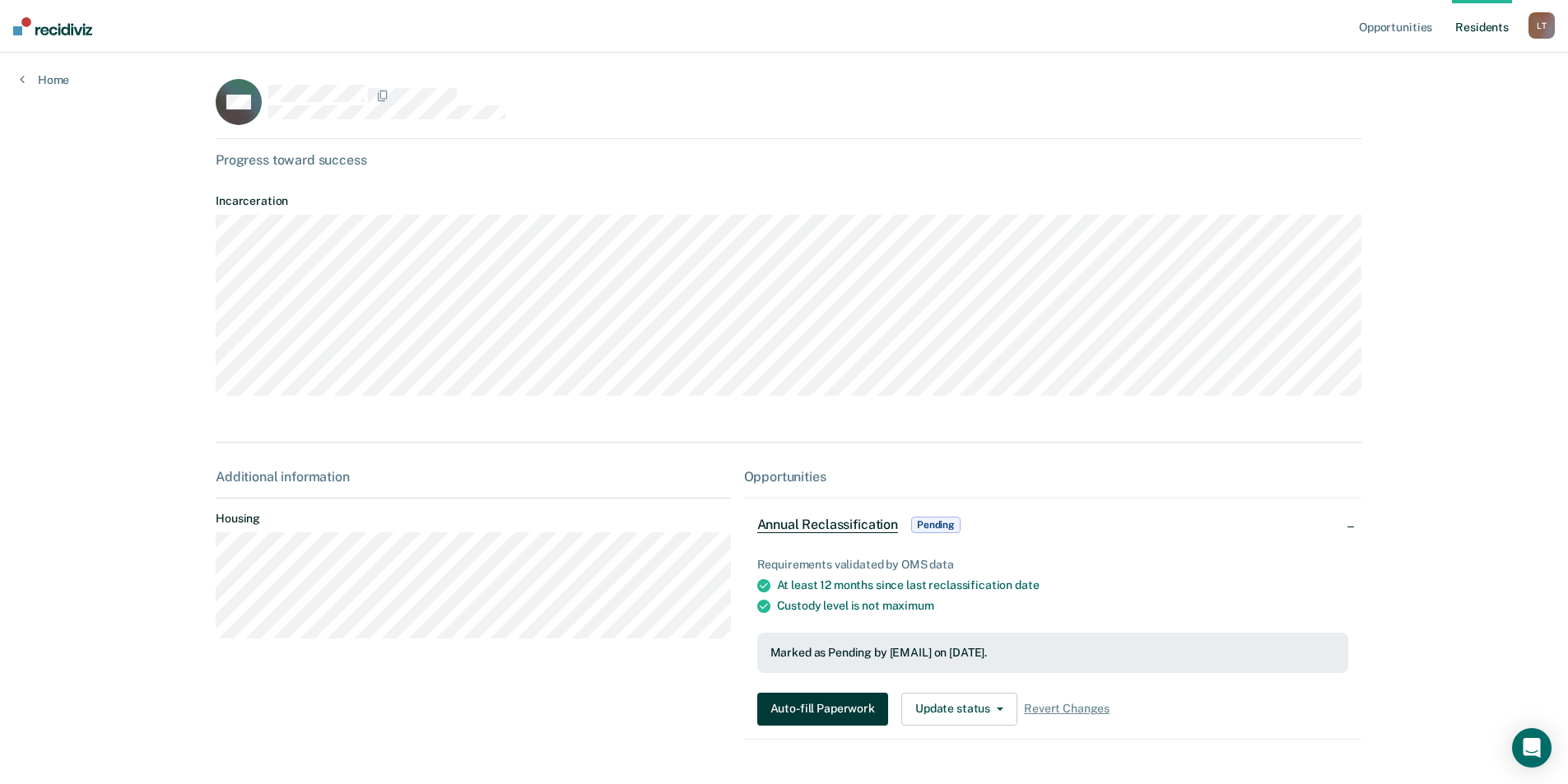 click on "Auto-fill Paperwork" at bounding box center (822, 709) 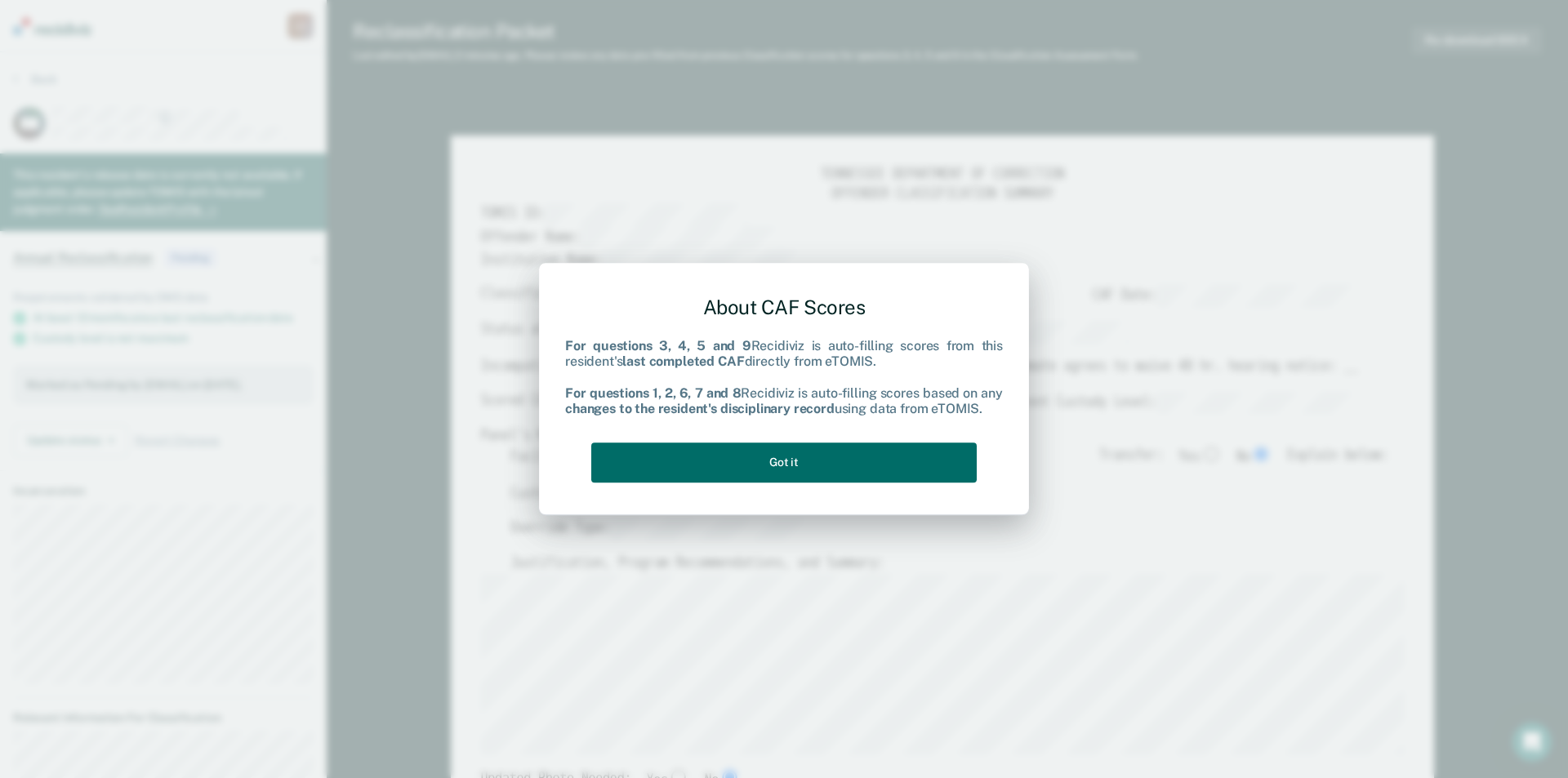 type on "x" 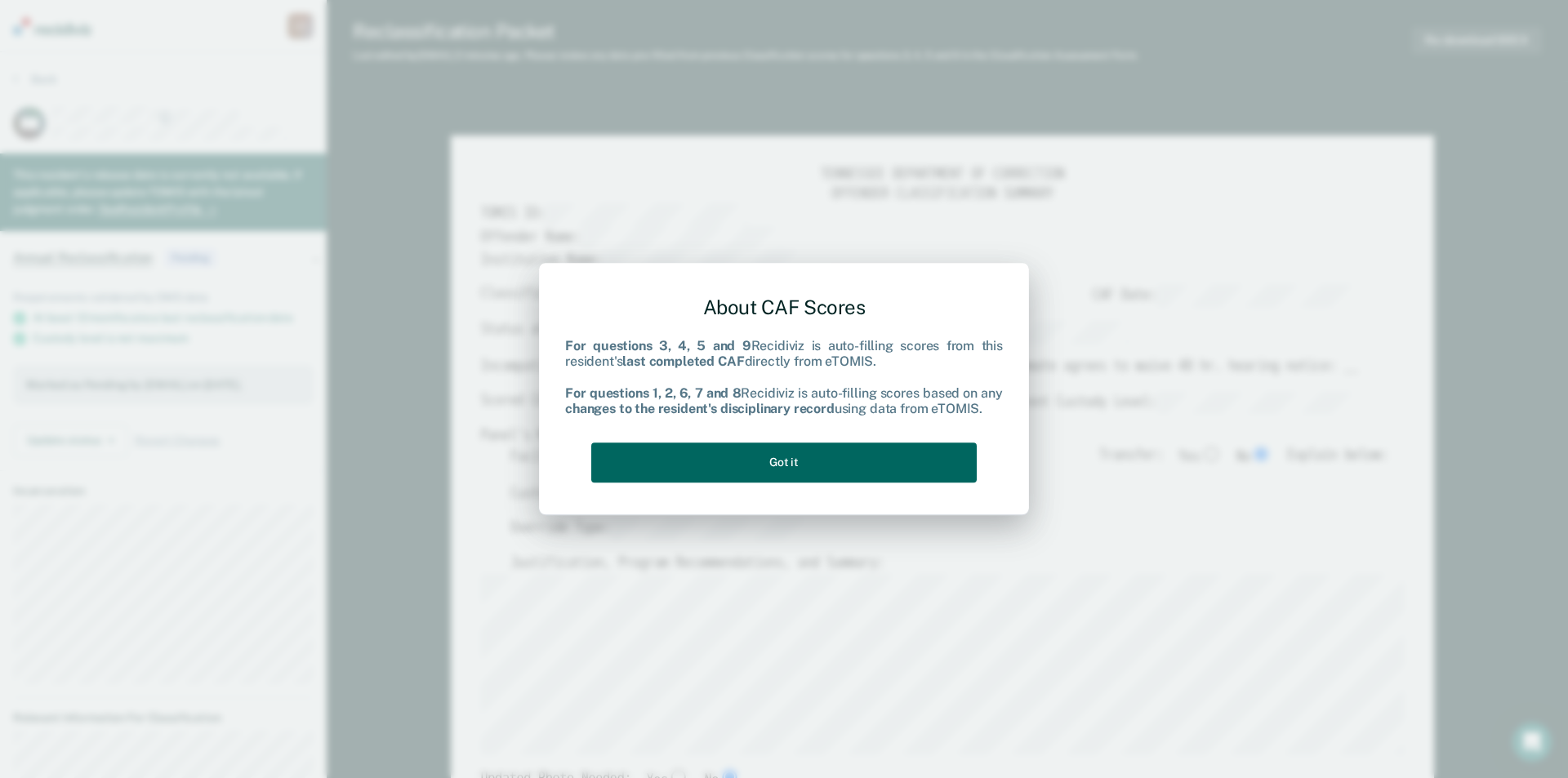 drag, startPoint x: 745, startPoint y: 451, endPoint x: 661, endPoint y: 451, distance: 84 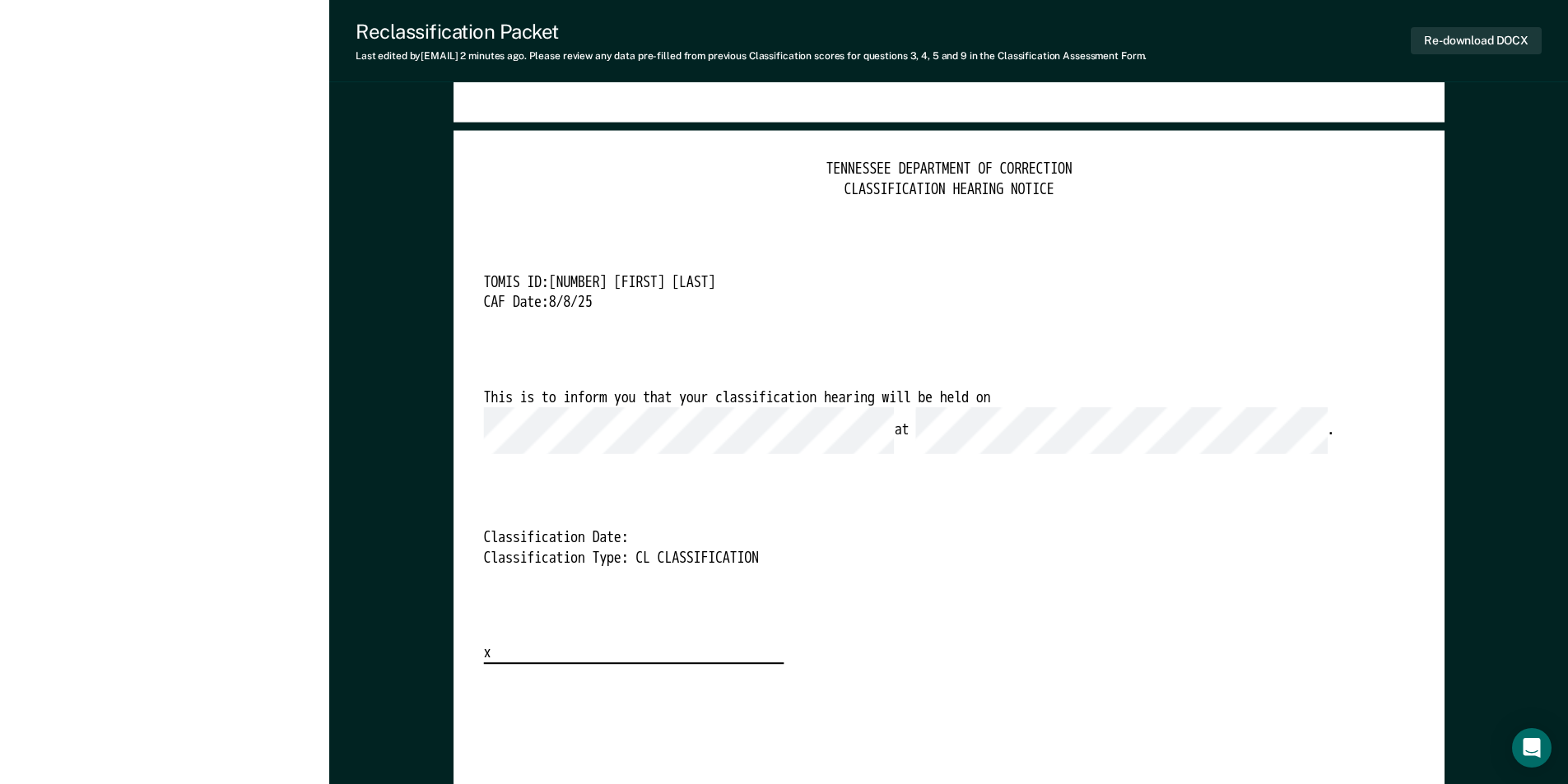 scroll, scrollTop: 4031, scrollLeft: 0, axis: vertical 